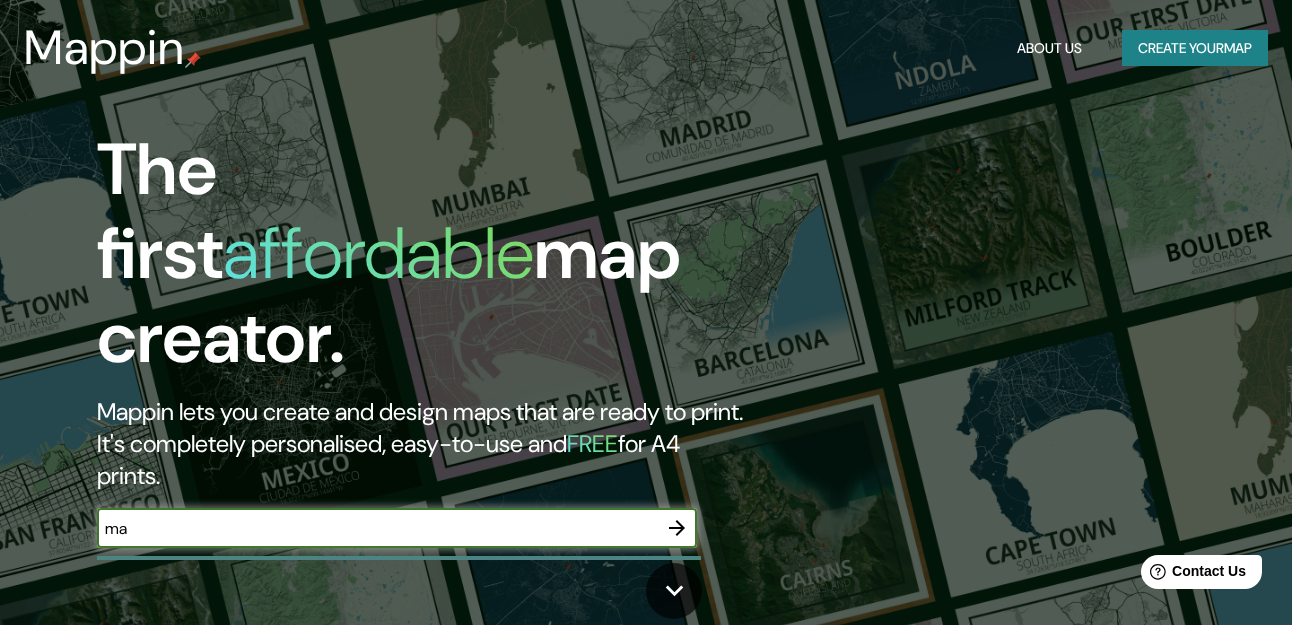 scroll, scrollTop: 0, scrollLeft: 0, axis: both 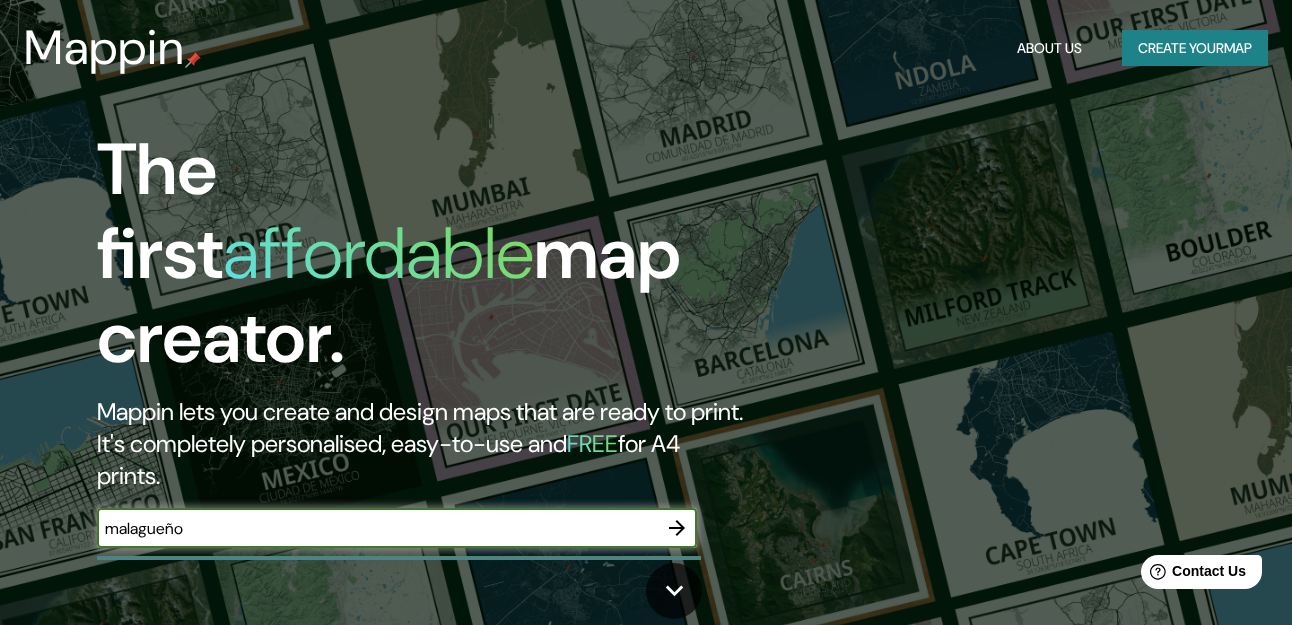 type on "malagueño" 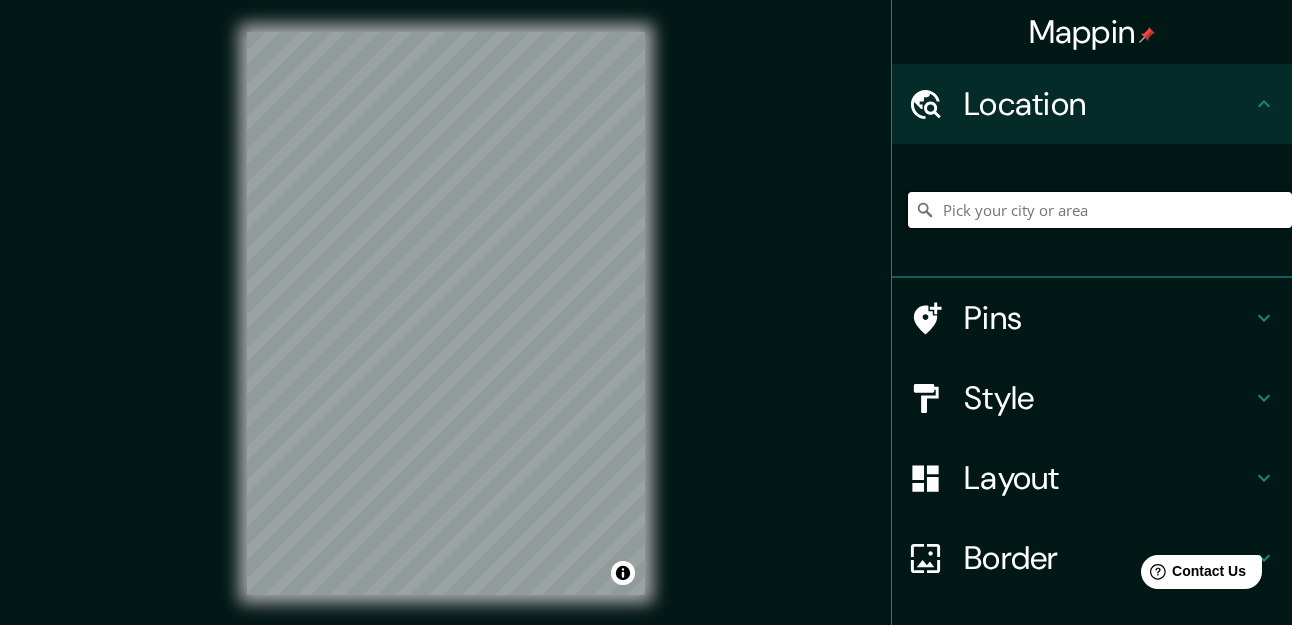 click at bounding box center (1100, 210) 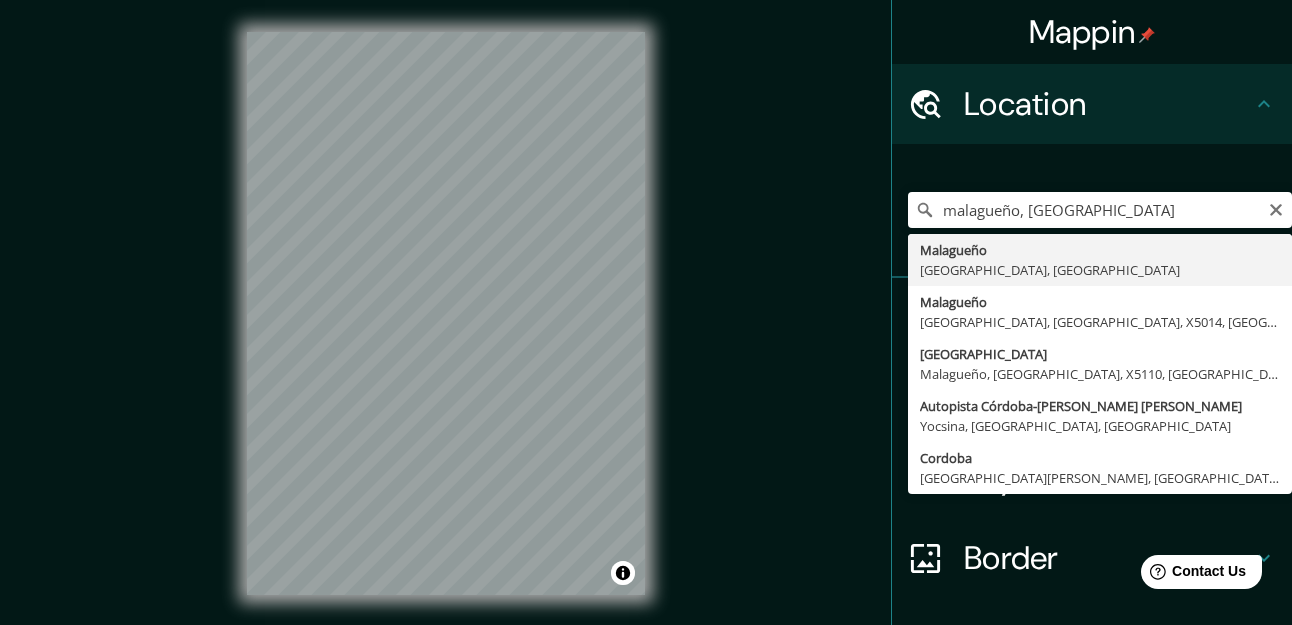 type on "Malagueño, [GEOGRAPHIC_DATA], [GEOGRAPHIC_DATA]" 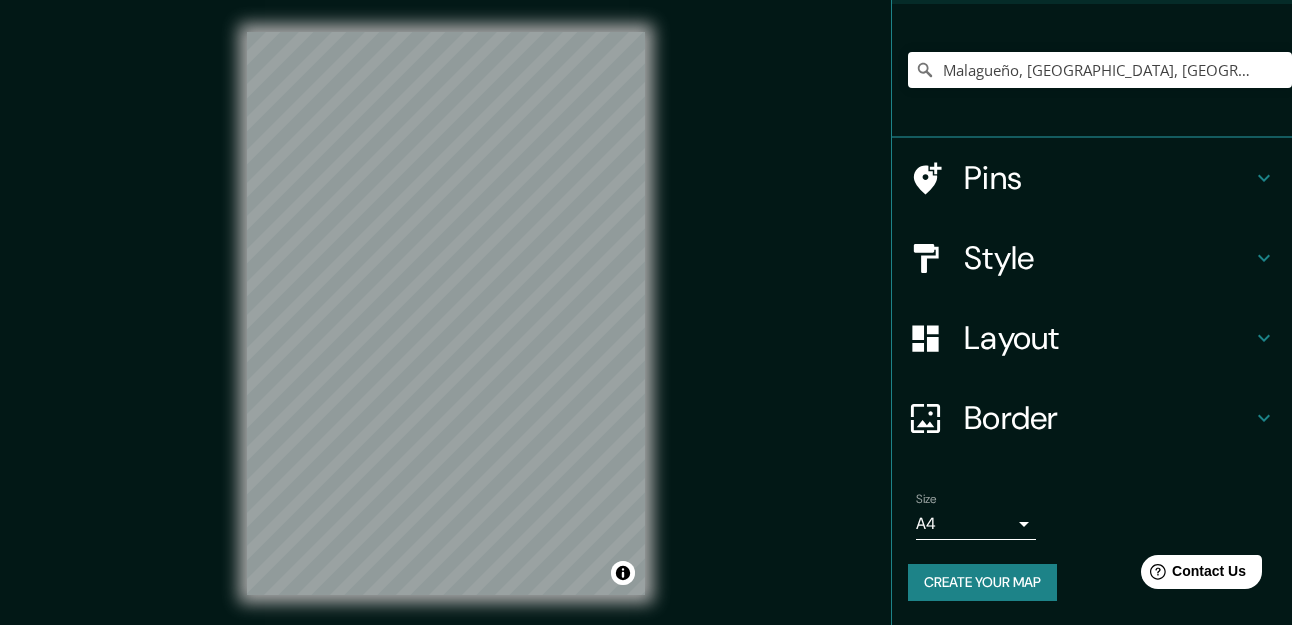 scroll, scrollTop: 157, scrollLeft: 0, axis: vertical 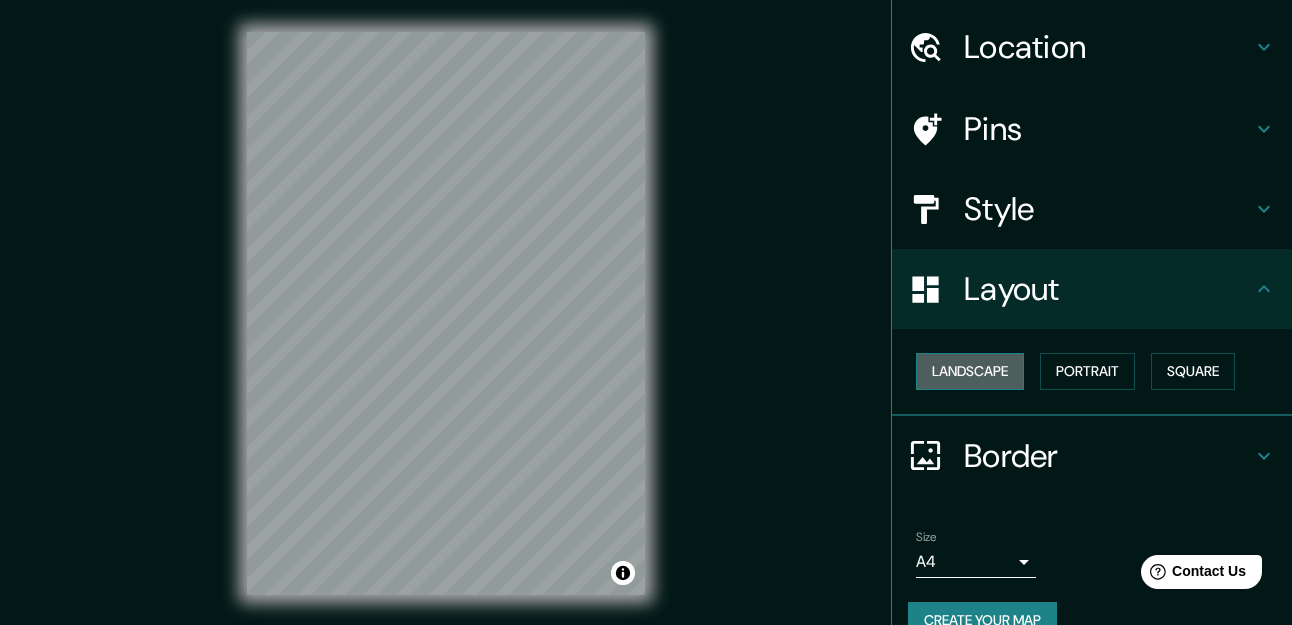 click on "Landscape" at bounding box center [970, 371] 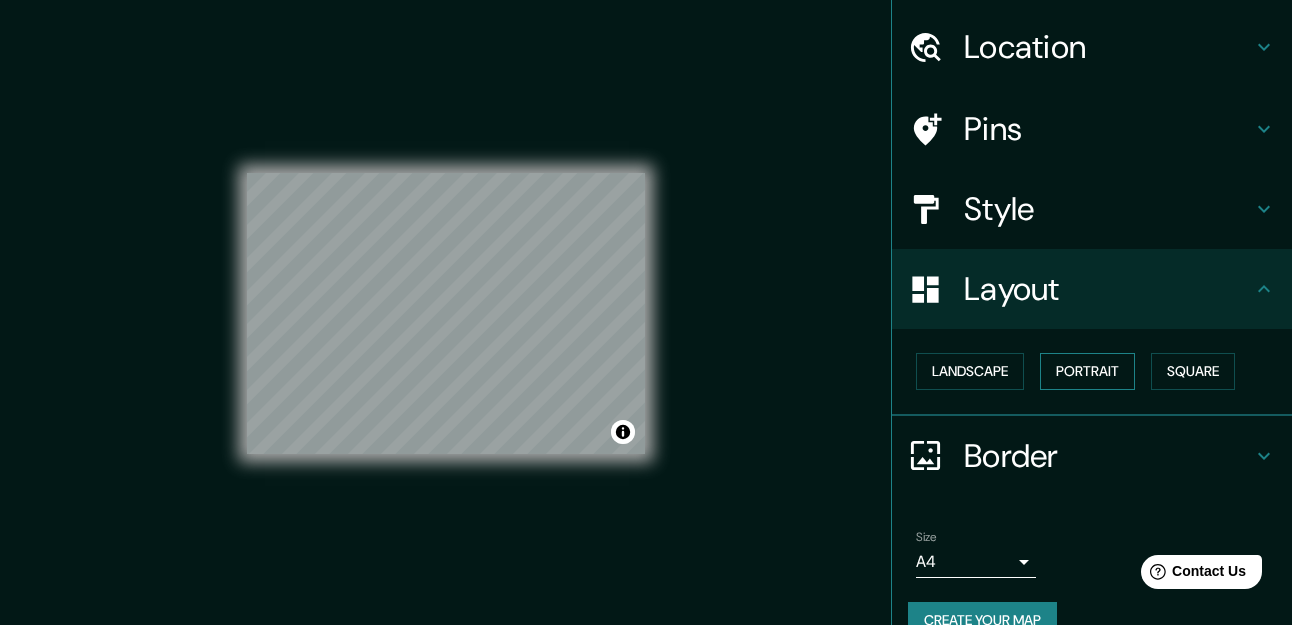 click on "Portrait" at bounding box center [1087, 371] 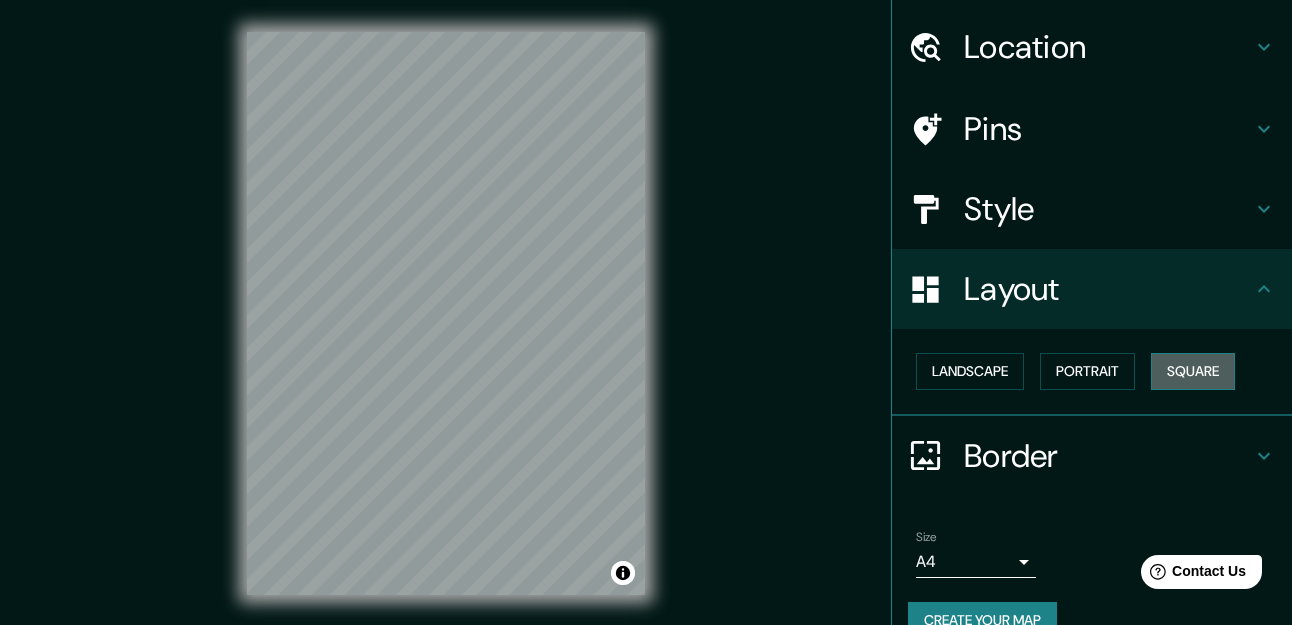 click on "Square" at bounding box center [1193, 371] 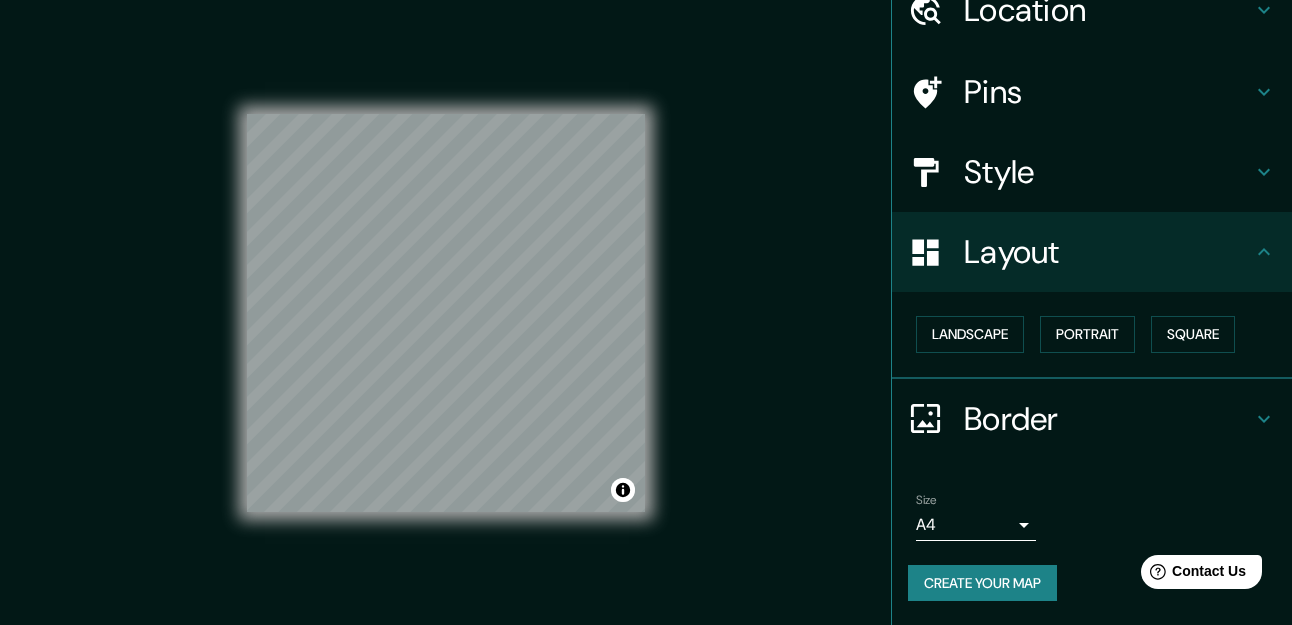scroll, scrollTop: 111, scrollLeft: 0, axis: vertical 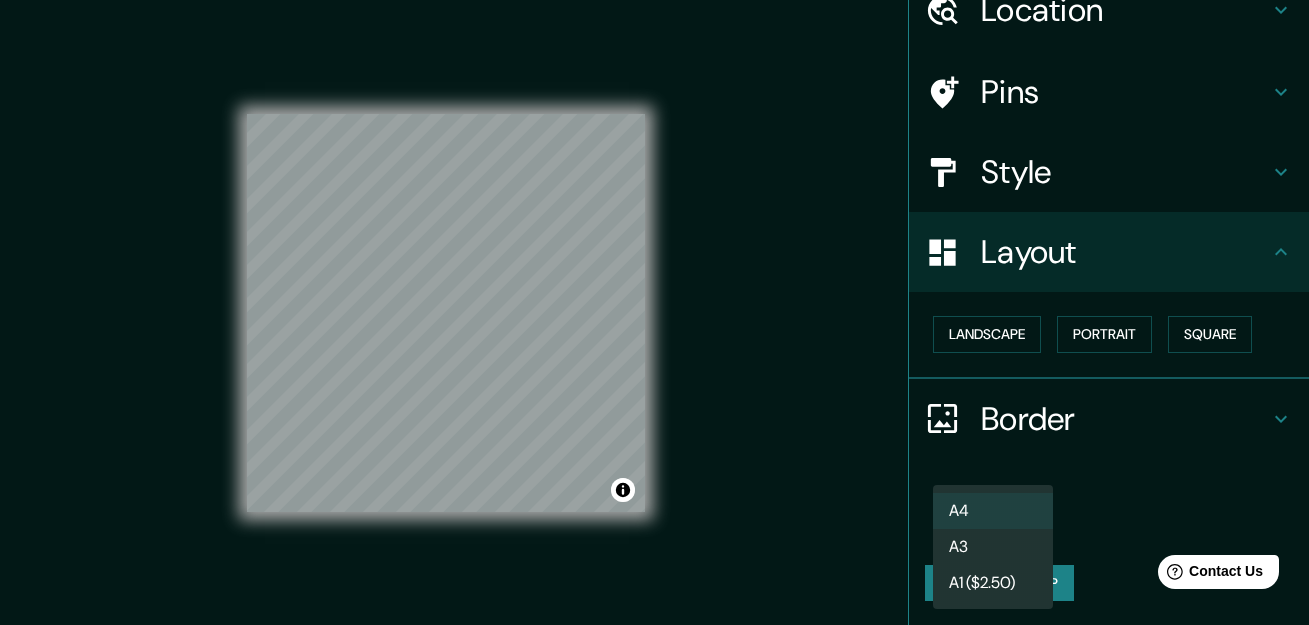 click on "A3" at bounding box center [993, 547] 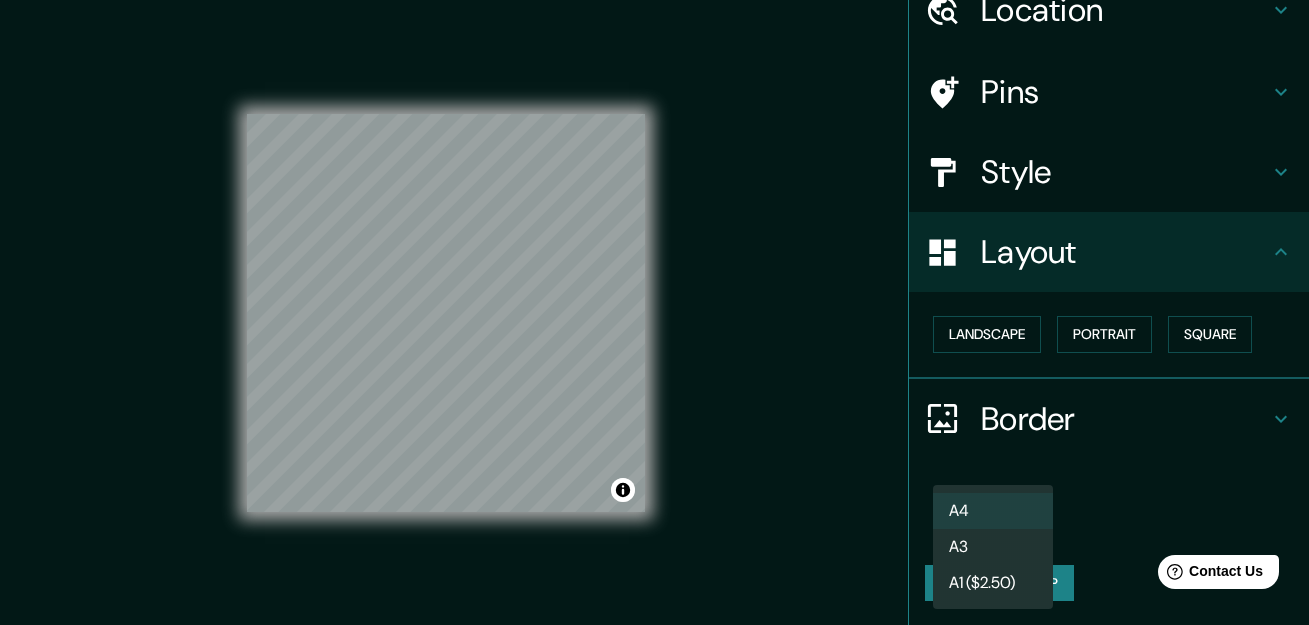 type on "a4" 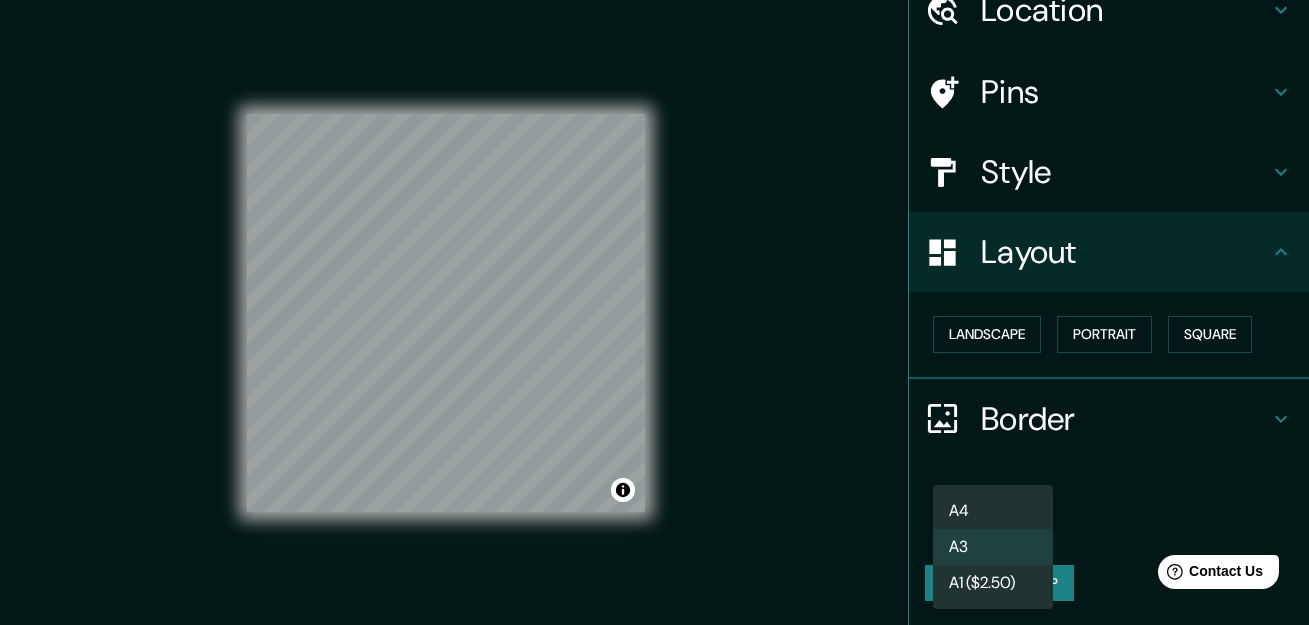 click on "Mappin Location [GEOGRAPHIC_DATA], [GEOGRAPHIC_DATA], [GEOGRAPHIC_DATA] Pins Style Layout Landscape Portrait Square Border Choose a border.  Hint : you can make layers of the frame opaque to create some cool effects. None Simple Transparent Fancy Size A3 a4 Create your map © Mapbox   © OpenStreetMap   Improve this map Any problems, suggestions, or concerns please email    [EMAIL_ADDRESS][DOMAIN_NAME] . . . A4 A3 A1 ($2.50)" at bounding box center [654, 312] 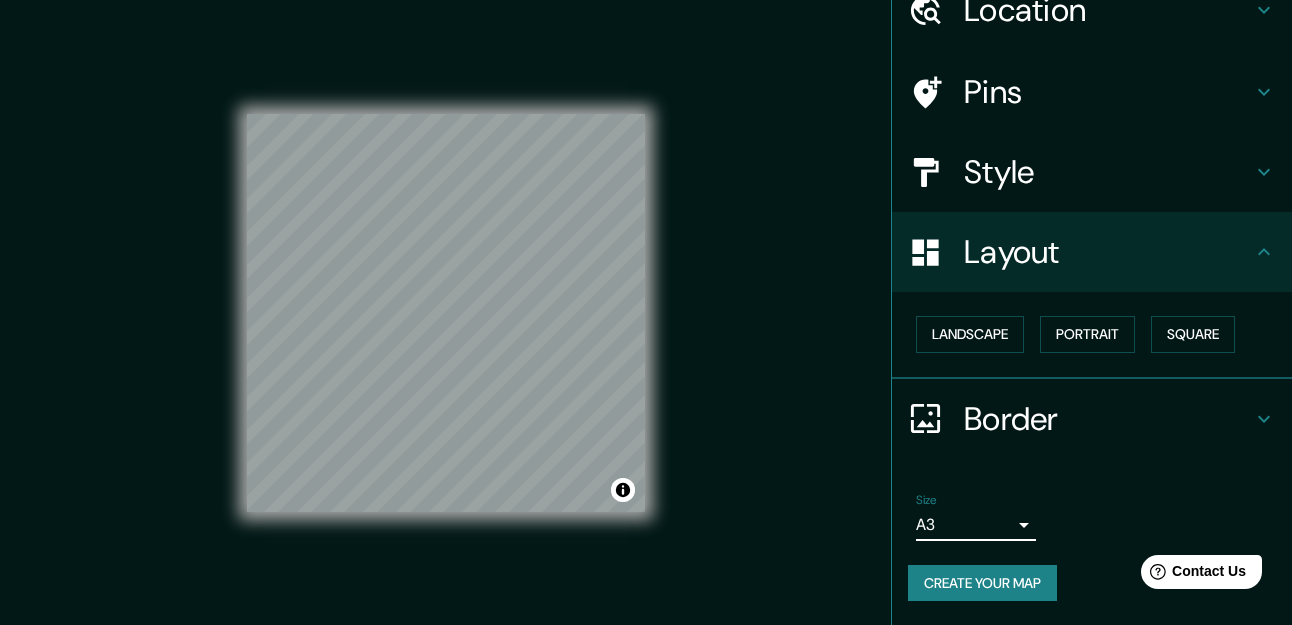 click on "Mappin Location [GEOGRAPHIC_DATA], [GEOGRAPHIC_DATA], [GEOGRAPHIC_DATA] Pins Style Layout Landscape Portrait Square Border Choose a border.  Hint : you can make layers of the frame opaque to create some cool effects. None Simple Transparent Fancy Size A3 a4 Create your map © Mapbox   © OpenStreetMap   Improve this map Any problems, suggestions, or concerns please email    [EMAIL_ADDRESS][DOMAIN_NAME] . . ." at bounding box center [646, 329] 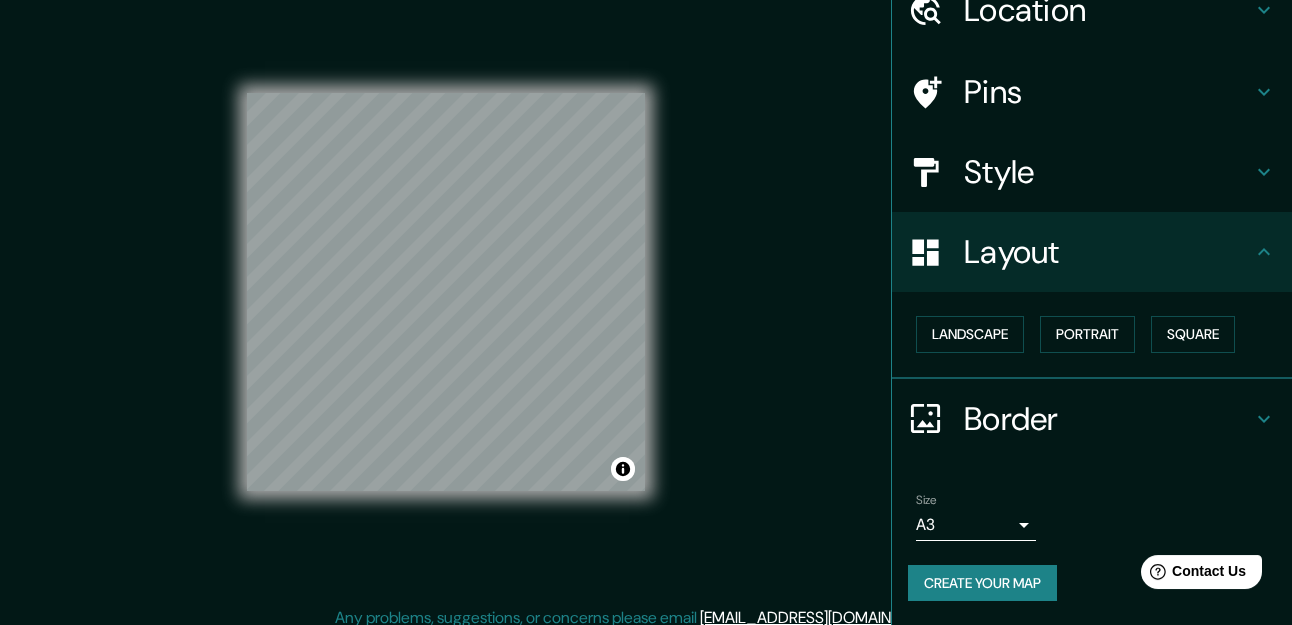 scroll, scrollTop: 34, scrollLeft: 0, axis: vertical 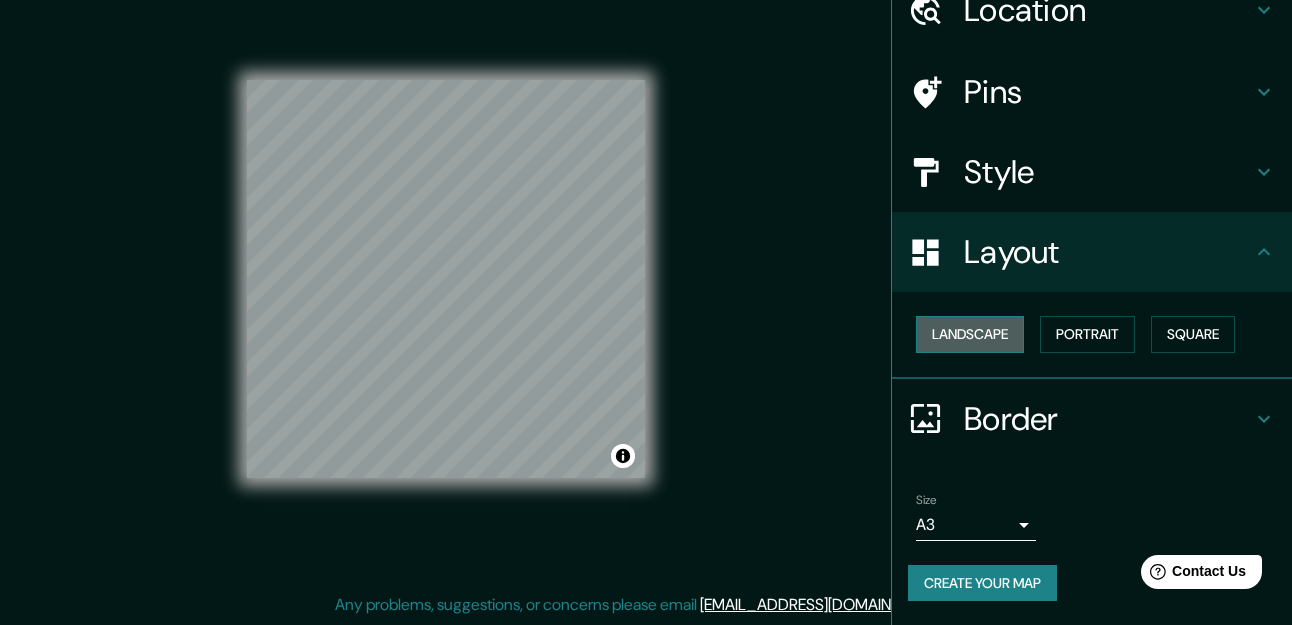 click on "Landscape" at bounding box center (970, 334) 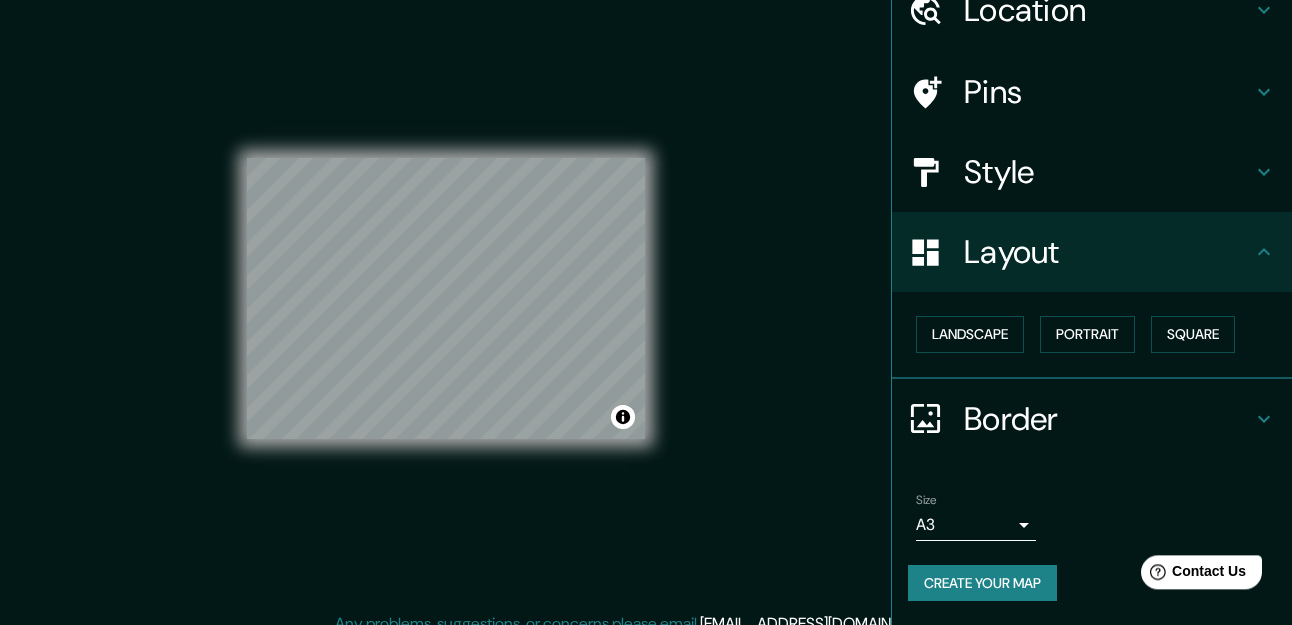 scroll, scrollTop: 0, scrollLeft: 0, axis: both 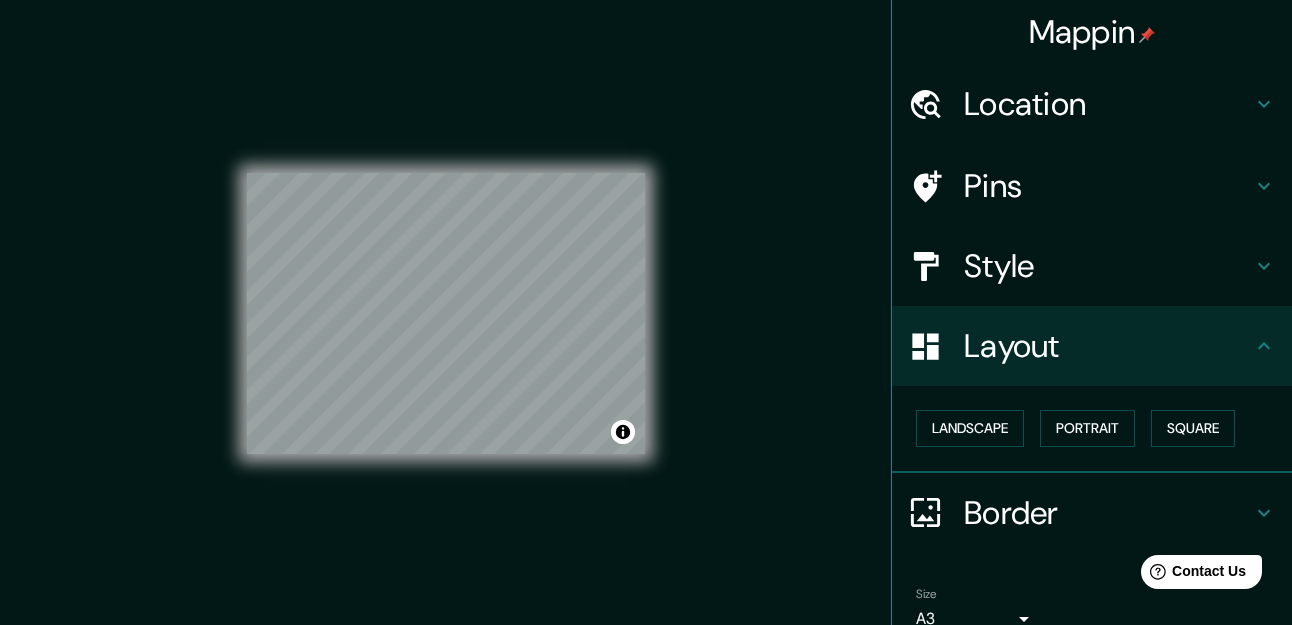 click on "Location" at bounding box center [1108, 104] 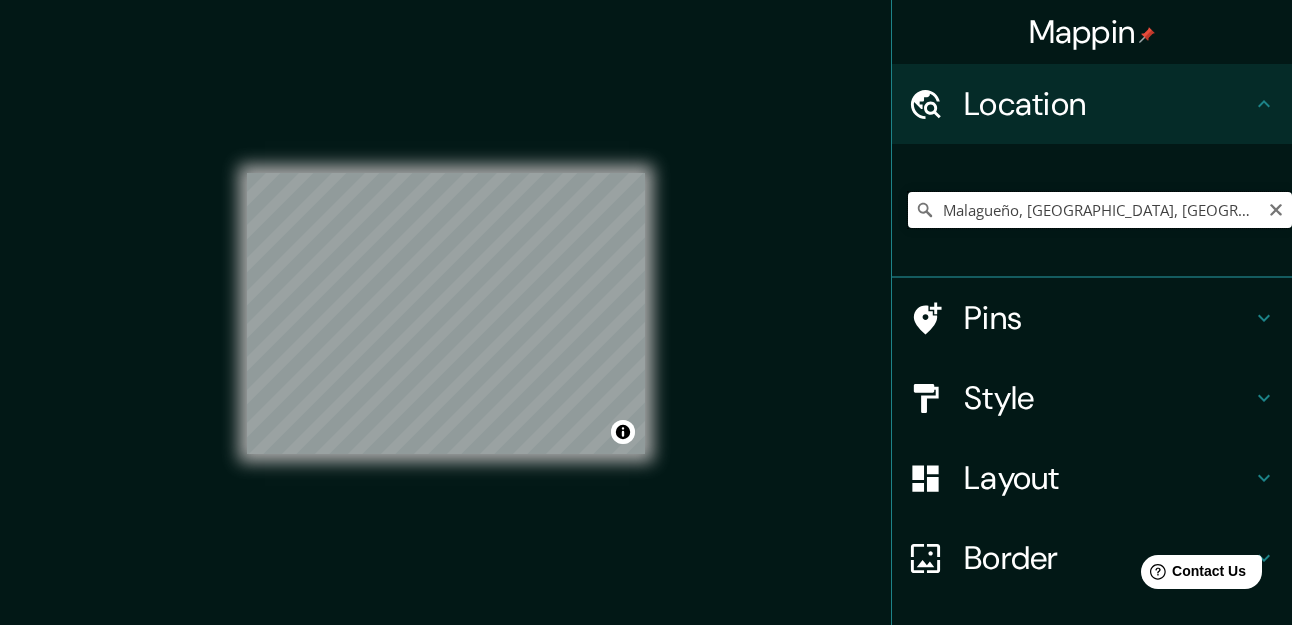 drag, startPoint x: 1030, startPoint y: 212, endPoint x: 874, endPoint y: 221, distance: 156.2594 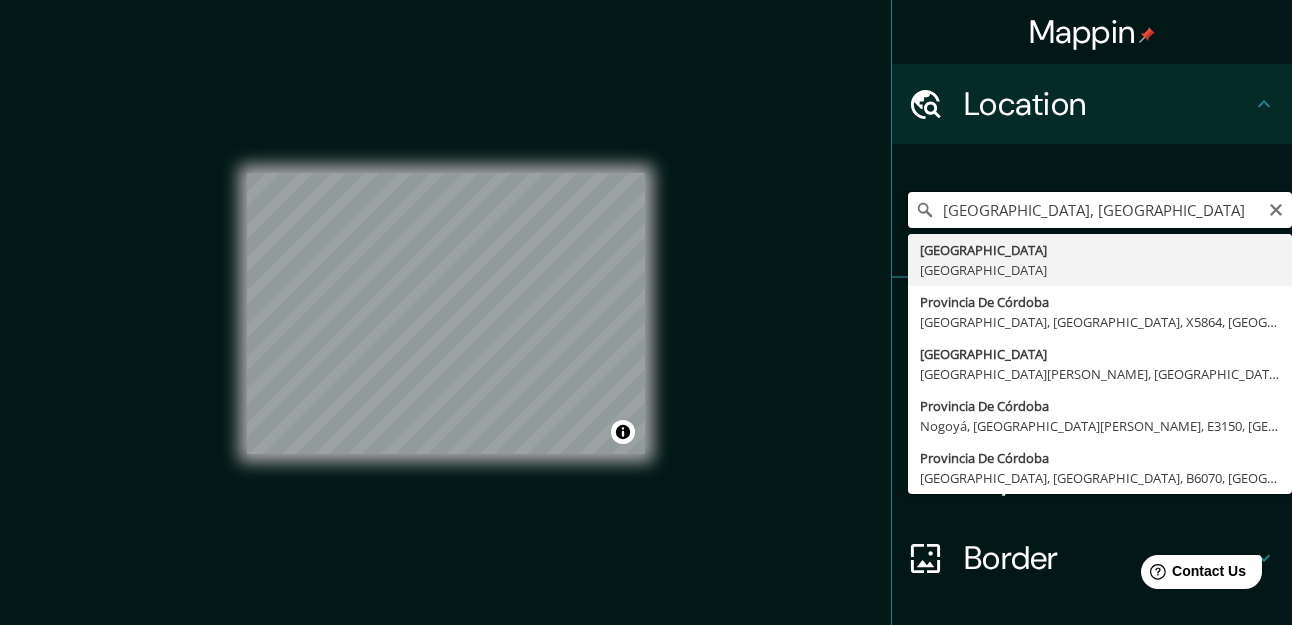 type on "[GEOGRAPHIC_DATA], [GEOGRAPHIC_DATA]" 